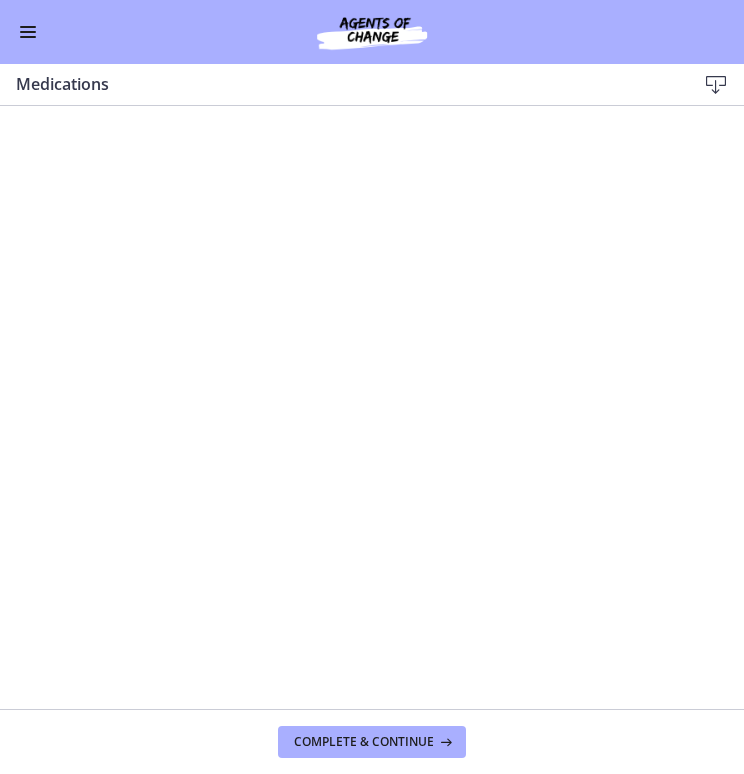 scroll, scrollTop: 0, scrollLeft: 0, axis: both 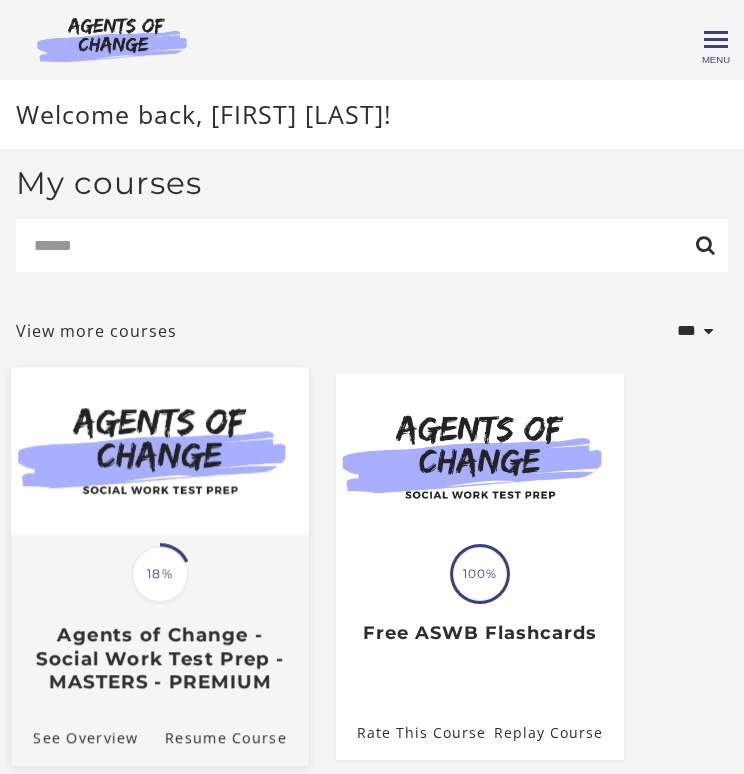 click on "18%" at bounding box center (160, 574) 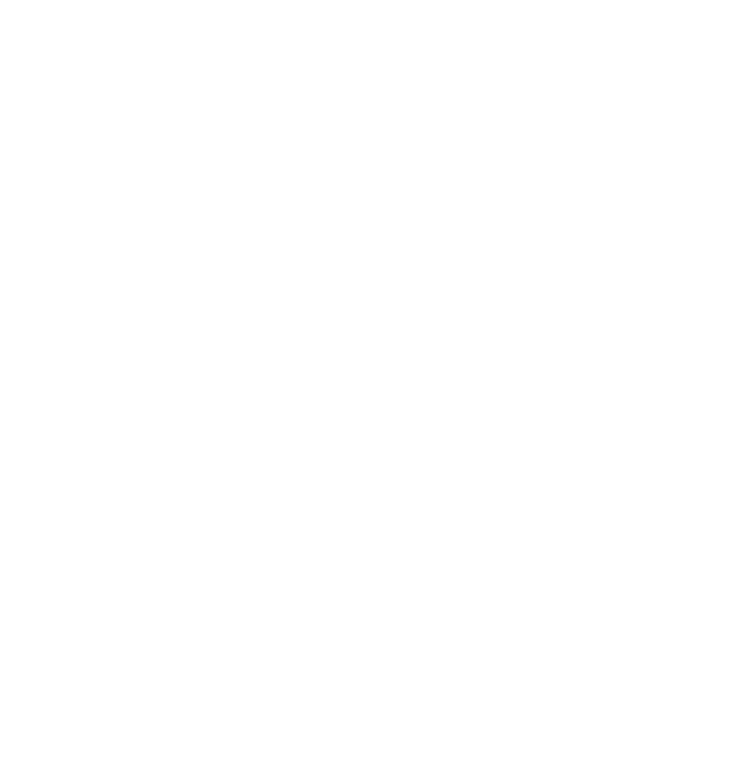 scroll, scrollTop: 0, scrollLeft: 0, axis: both 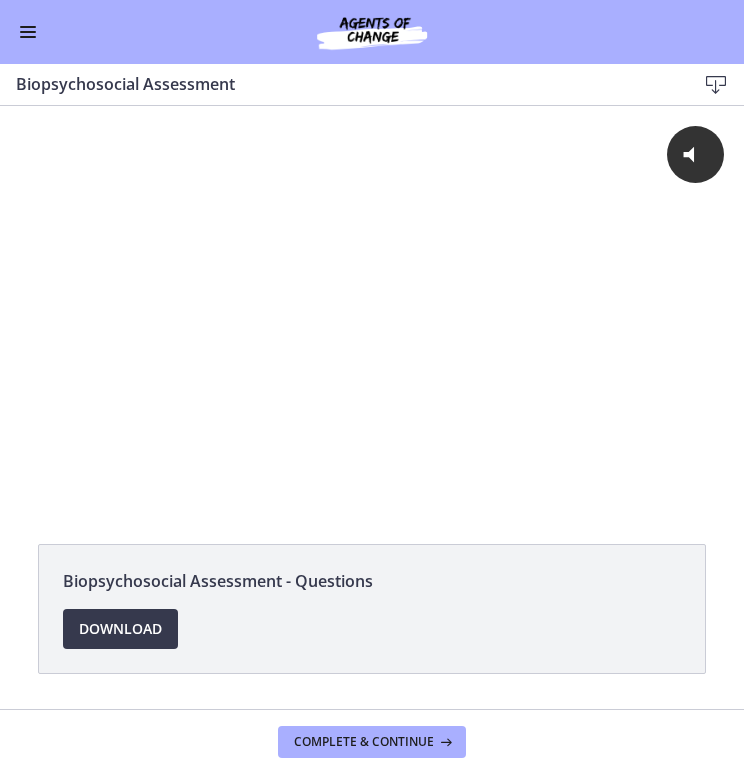 click on "Go to Dashboard" at bounding box center (372, 32) 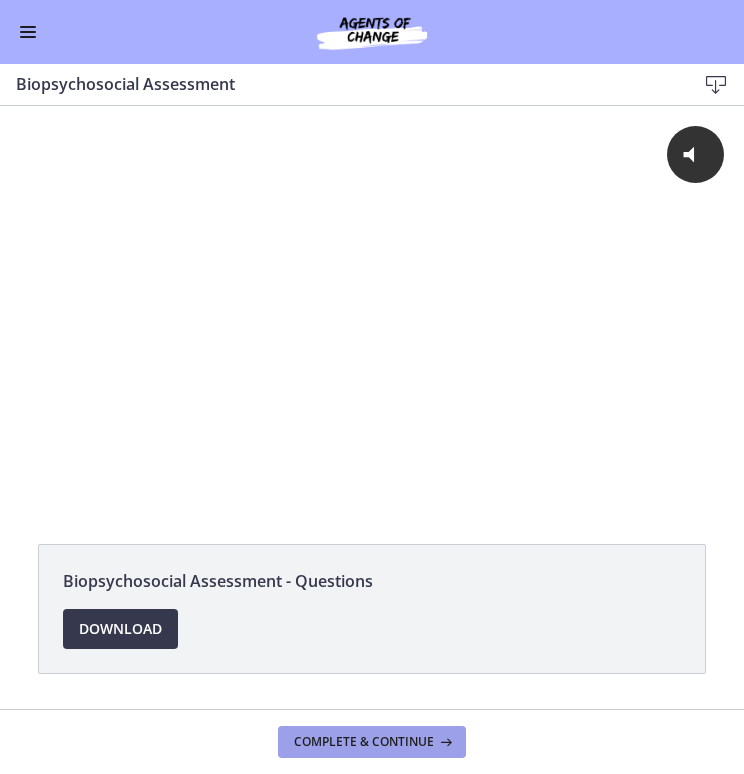 click on "Complete & continue" at bounding box center [364, 742] 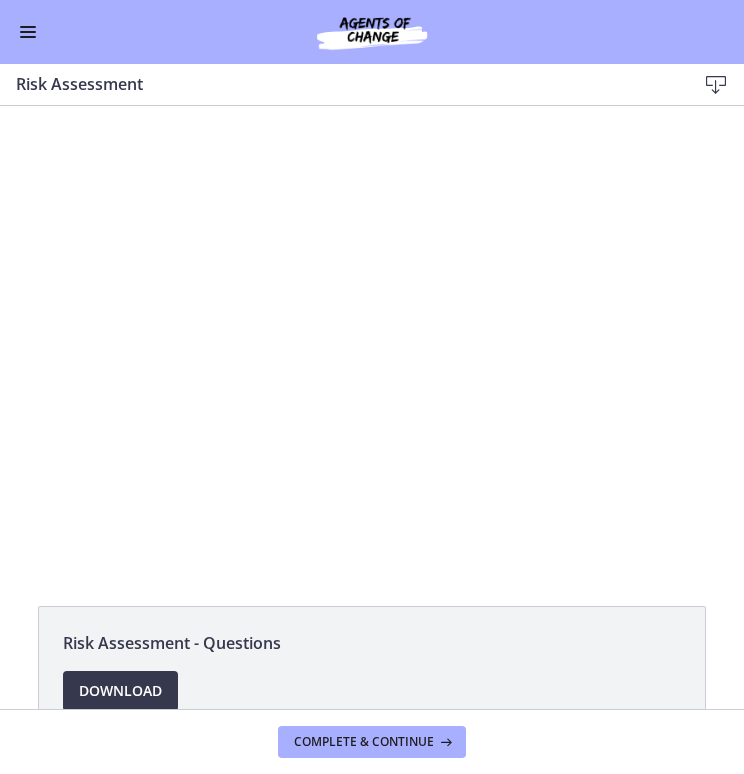 scroll, scrollTop: 0, scrollLeft: 0, axis: both 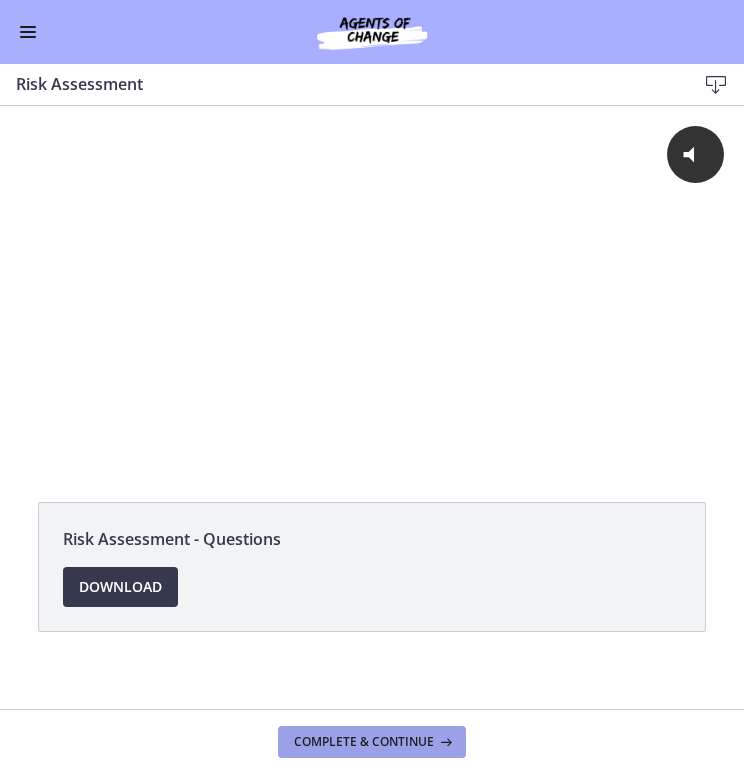 click on "Complete & continue" at bounding box center (372, 742) 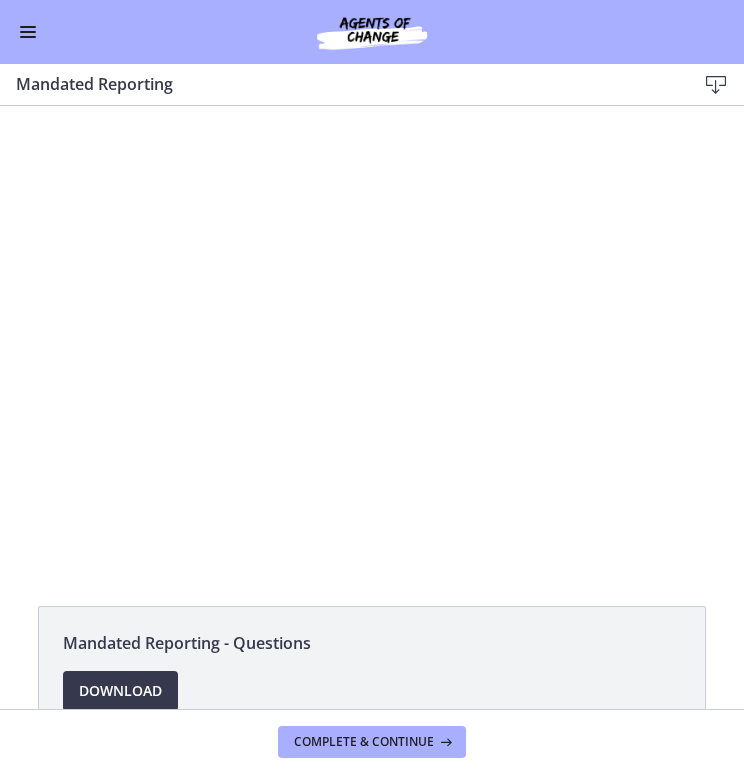 scroll, scrollTop: 0, scrollLeft: 0, axis: both 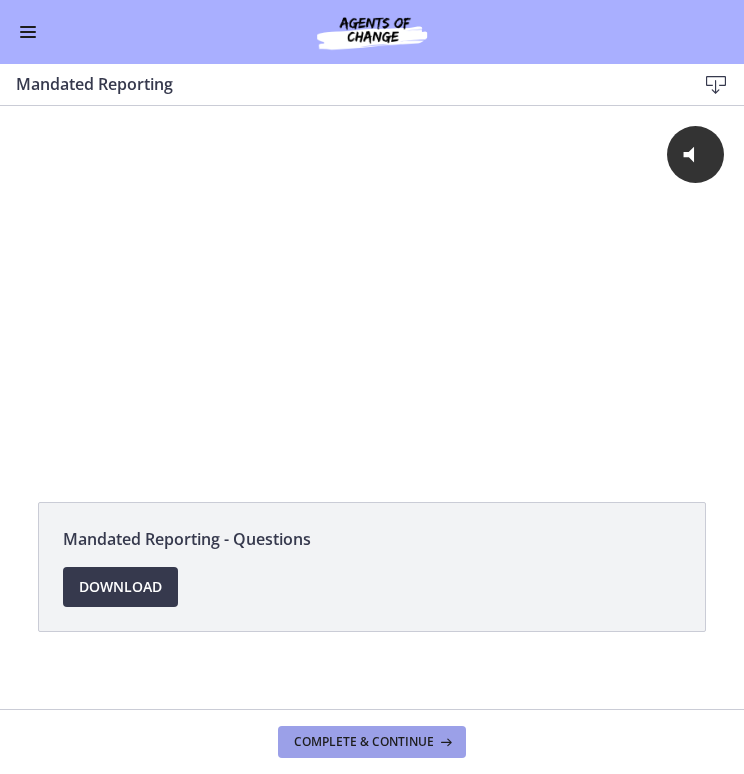 click on "Complete & continue" at bounding box center (364, 742) 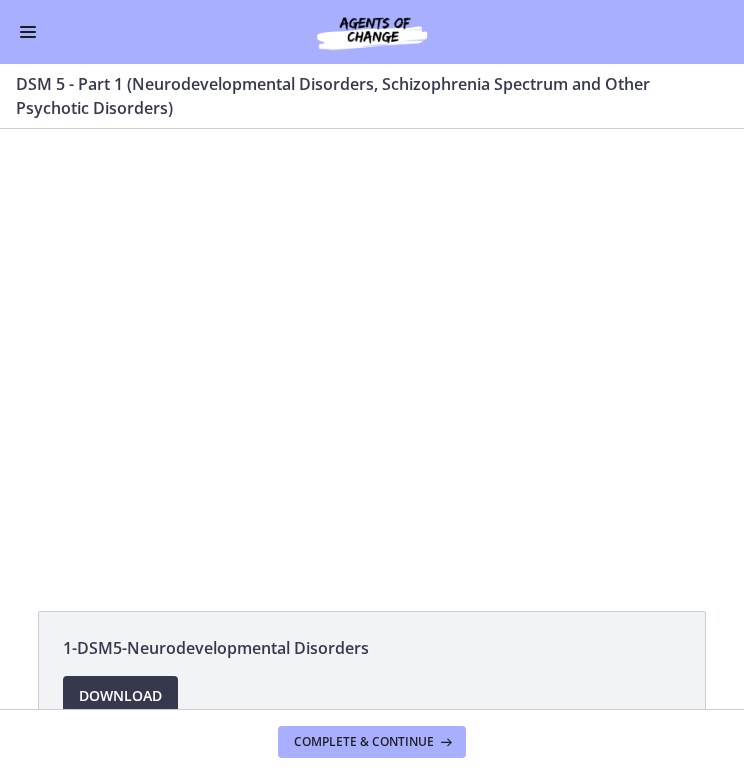 scroll, scrollTop: 0, scrollLeft: 0, axis: both 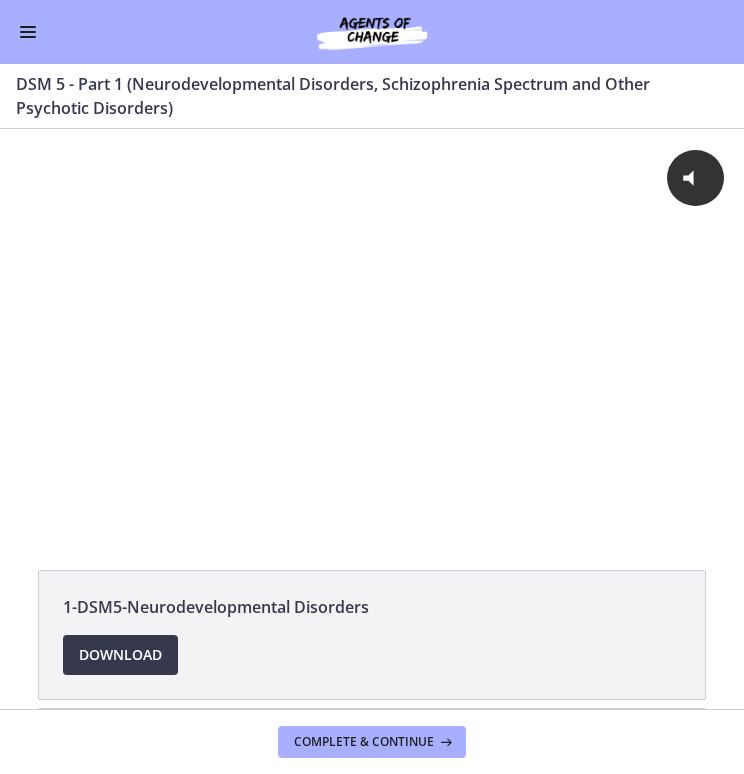 click on "1-DSM5-Neurodevelopmental Disorders
Download
Opens in a new window" at bounding box center [372, 635] 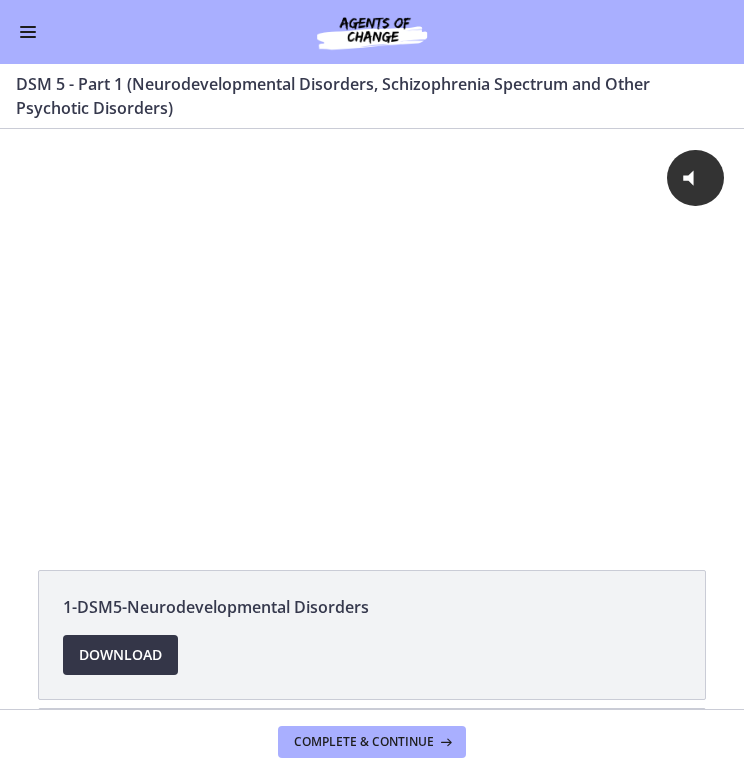 click on "Download
Opens in a new window" at bounding box center (120, 655) 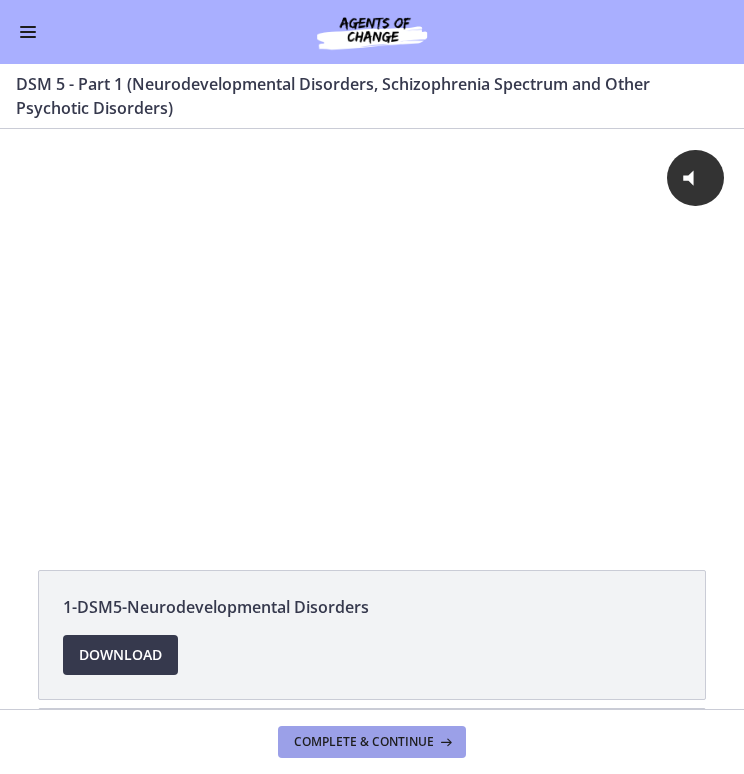 click on "Complete & continue" at bounding box center [364, 742] 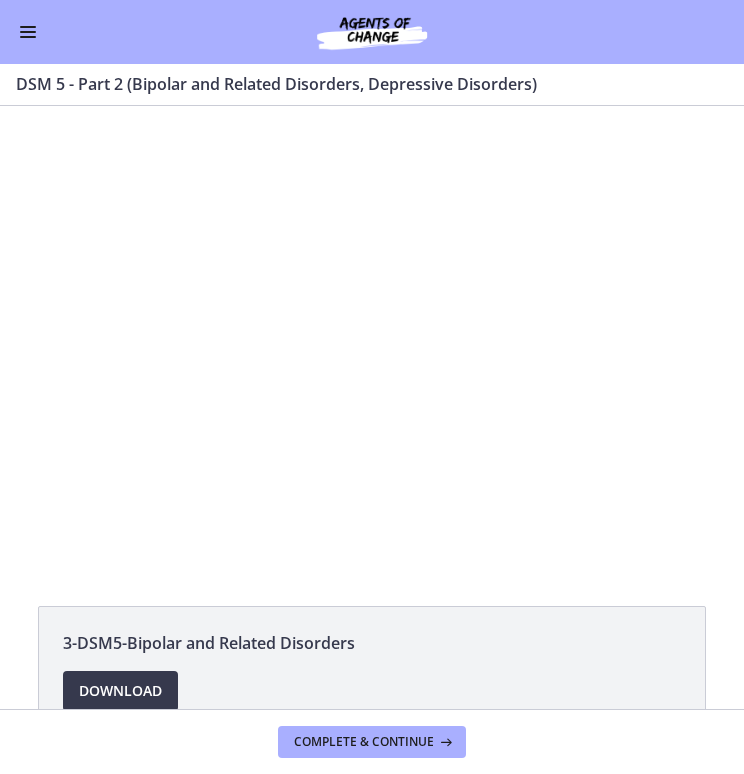 scroll, scrollTop: 0, scrollLeft: 0, axis: both 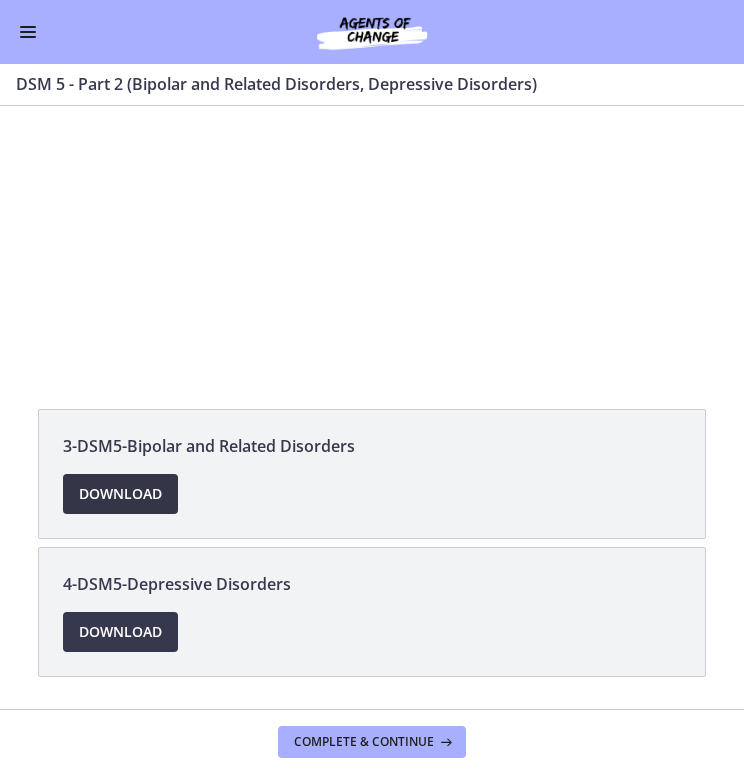 click on "Download
Opens in a new window" at bounding box center (120, 494) 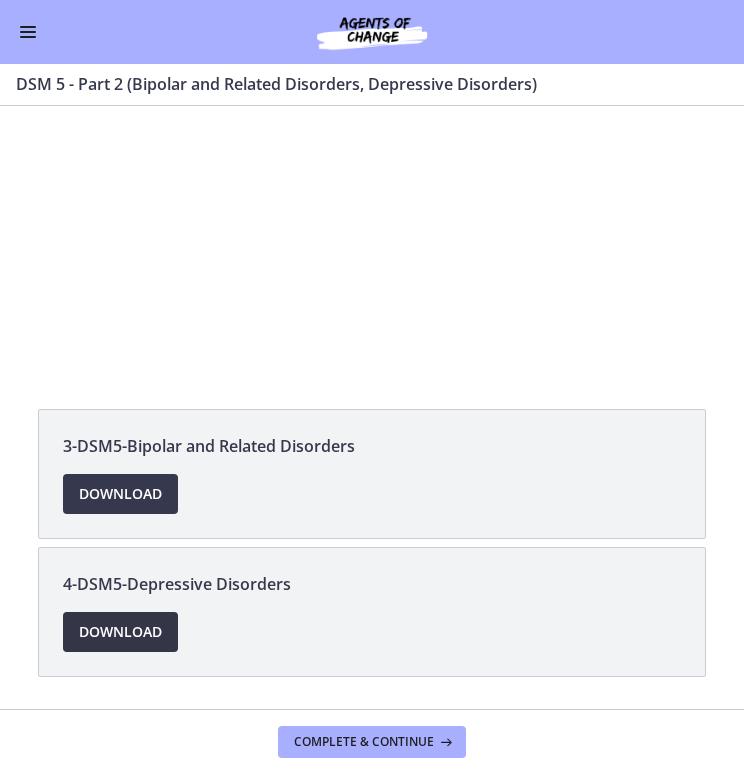 click on "Download
Opens in a new window" at bounding box center [120, 632] 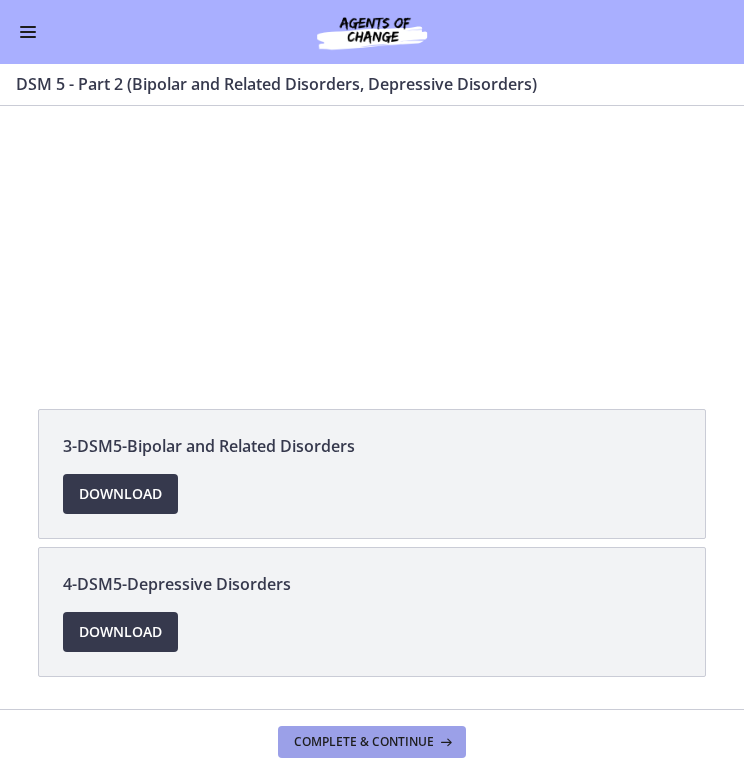 click on "Complete & continue" at bounding box center (364, 742) 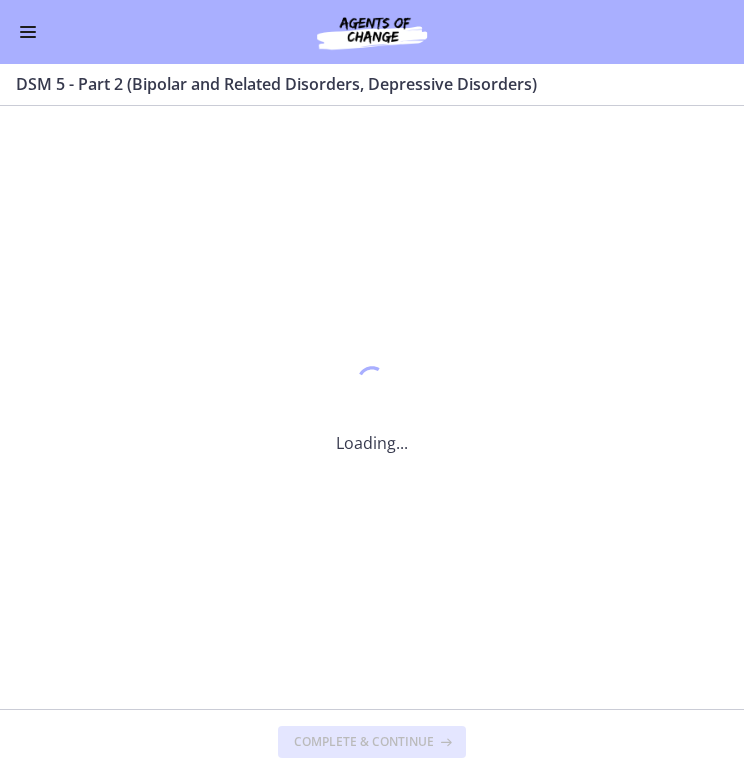 scroll, scrollTop: 0, scrollLeft: 0, axis: both 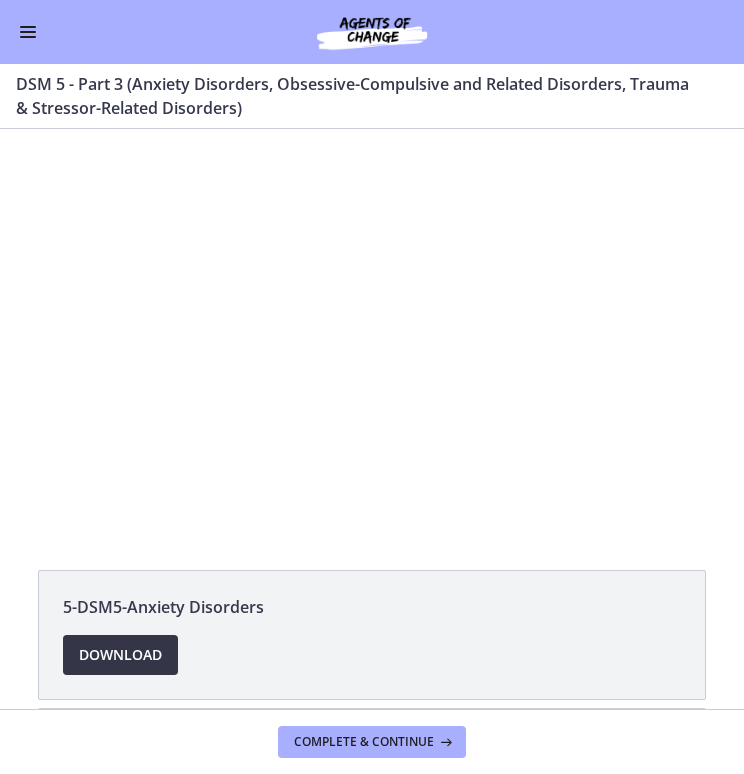 click on "Download
Opens in a new window" at bounding box center (120, 655) 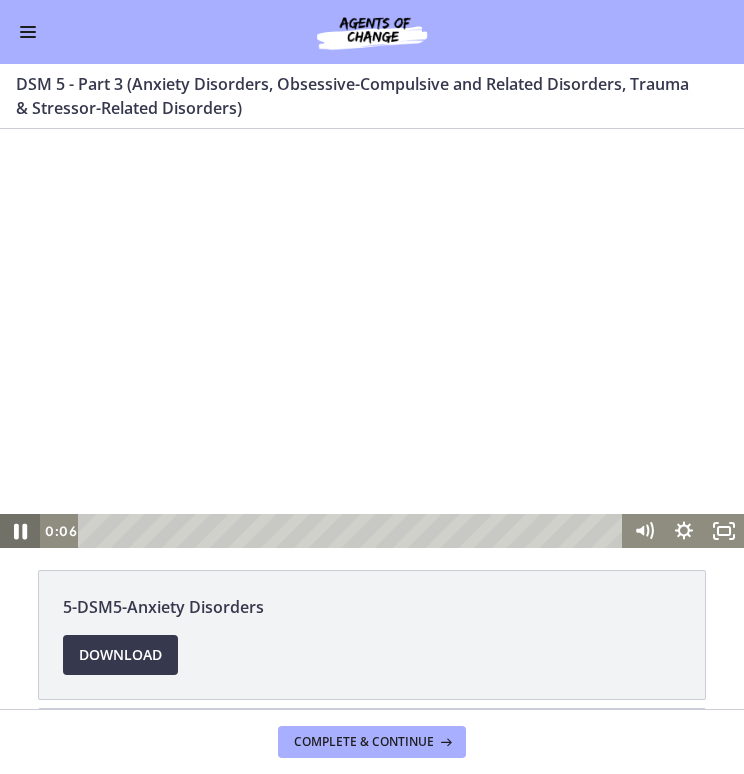 click 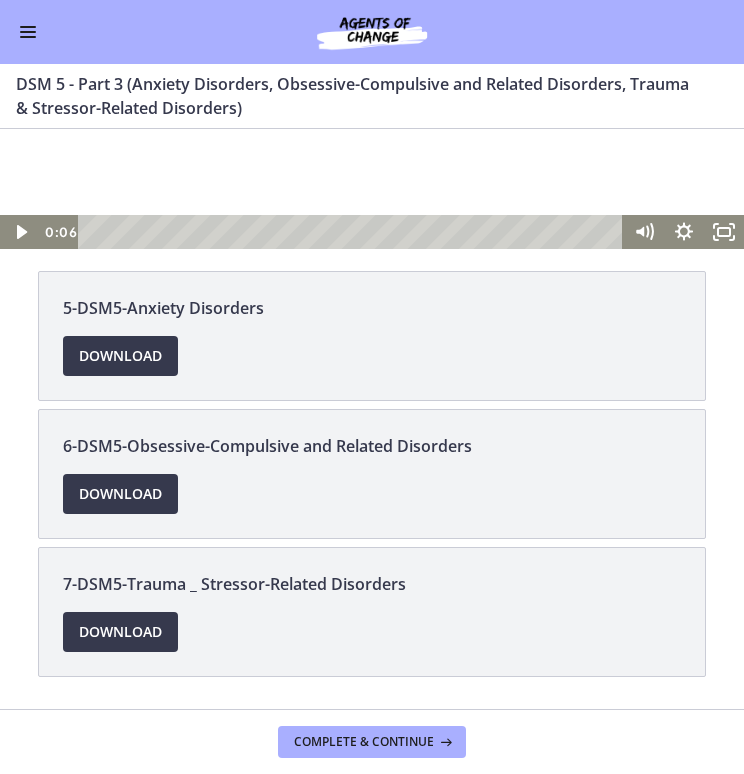 scroll, scrollTop: 299, scrollLeft: 0, axis: vertical 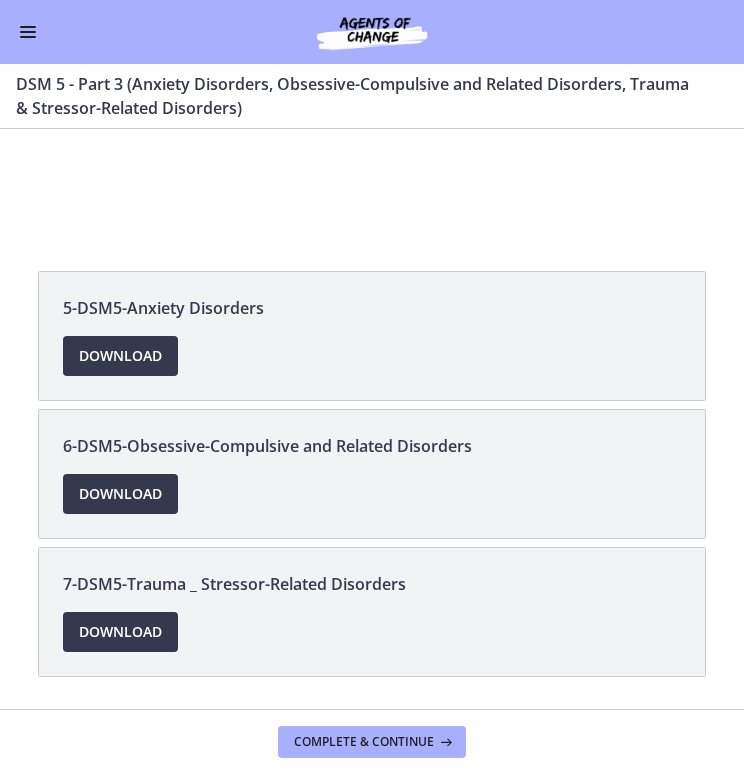 click on "6-DSM5-Obsessive-Compulsive and Related Disorders
Download
Opens in a new window" at bounding box center (372, 474) 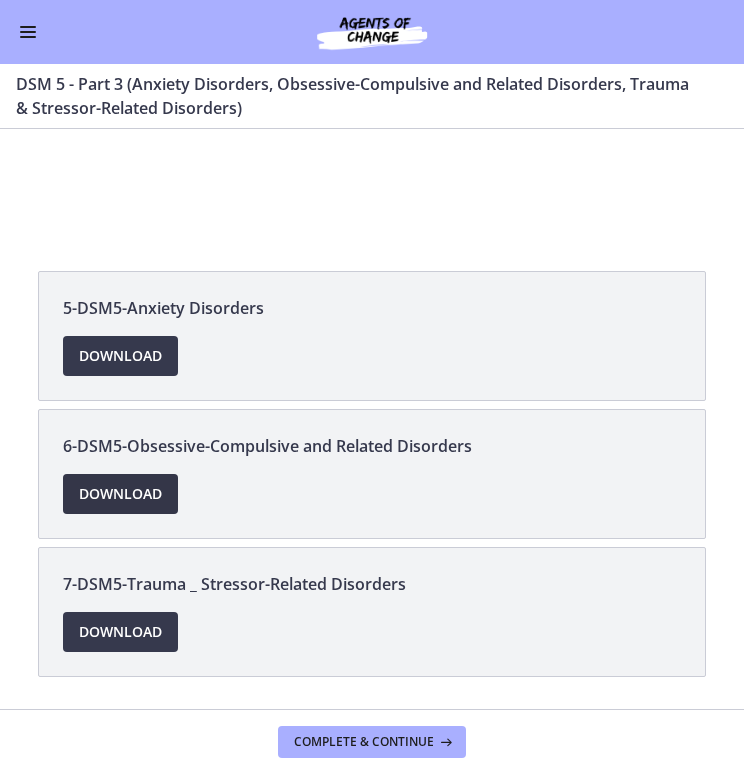 click on "Download
Opens in a new window" at bounding box center [120, 494] 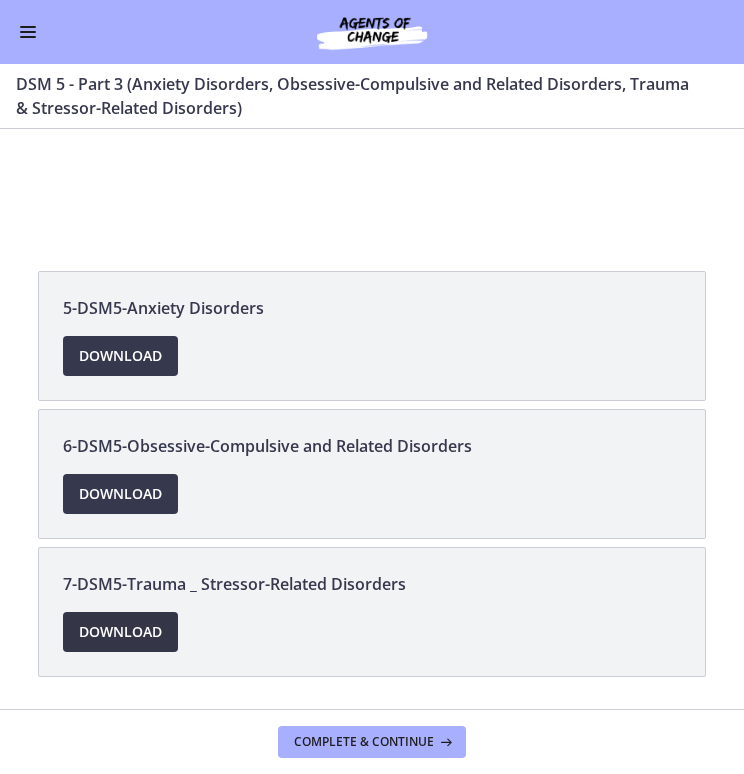 click on "Download
Opens in a new window" at bounding box center [120, 632] 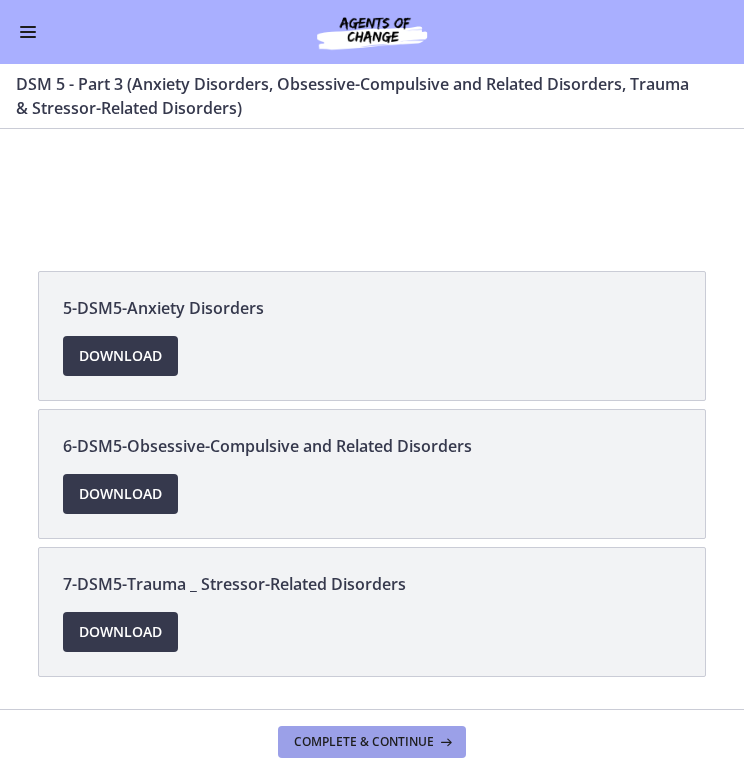 click on "Complete & continue" at bounding box center (364, 742) 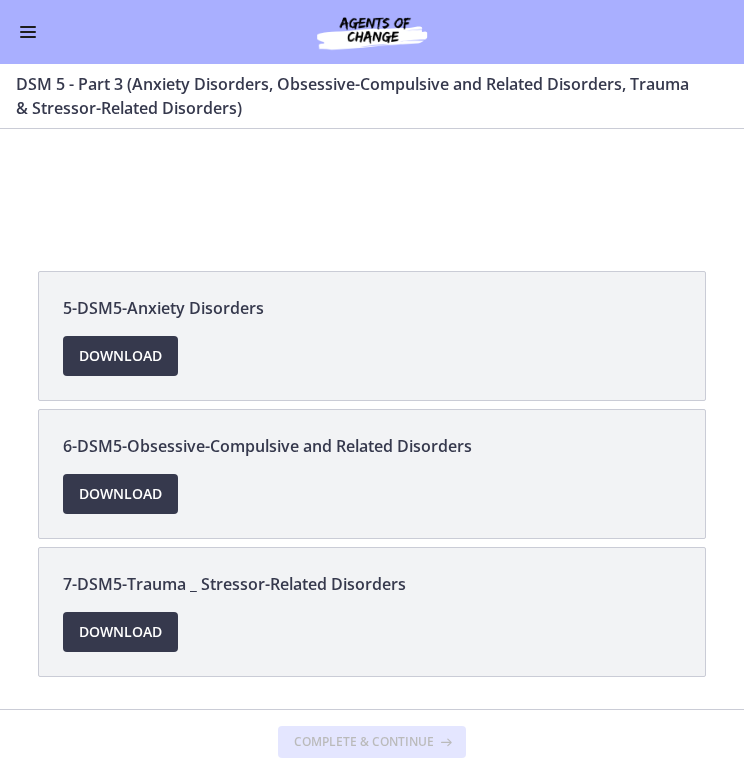 scroll, scrollTop: 0, scrollLeft: 0, axis: both 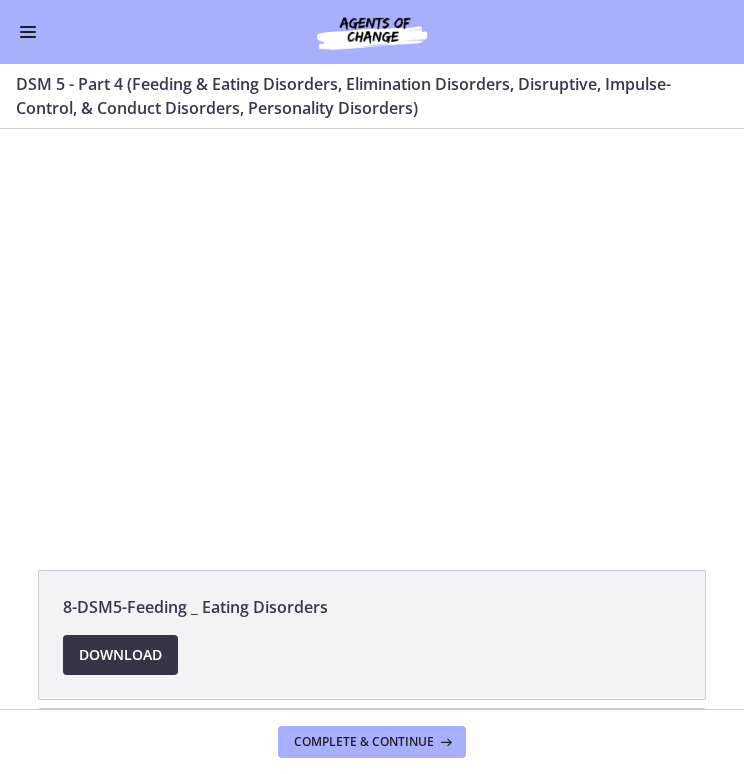 click on "Download
Opens in a new window" at bounding box center [120, 655] 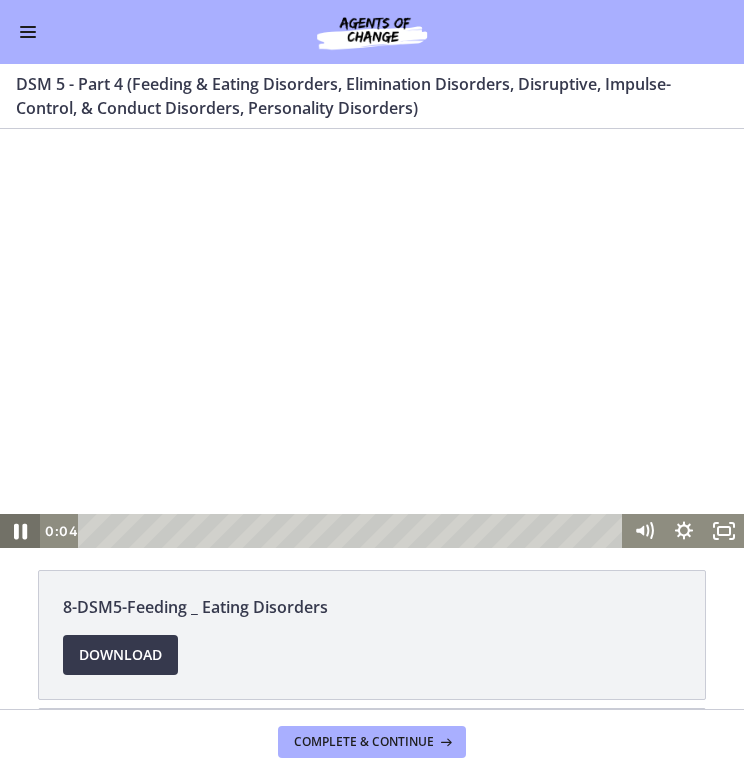 click 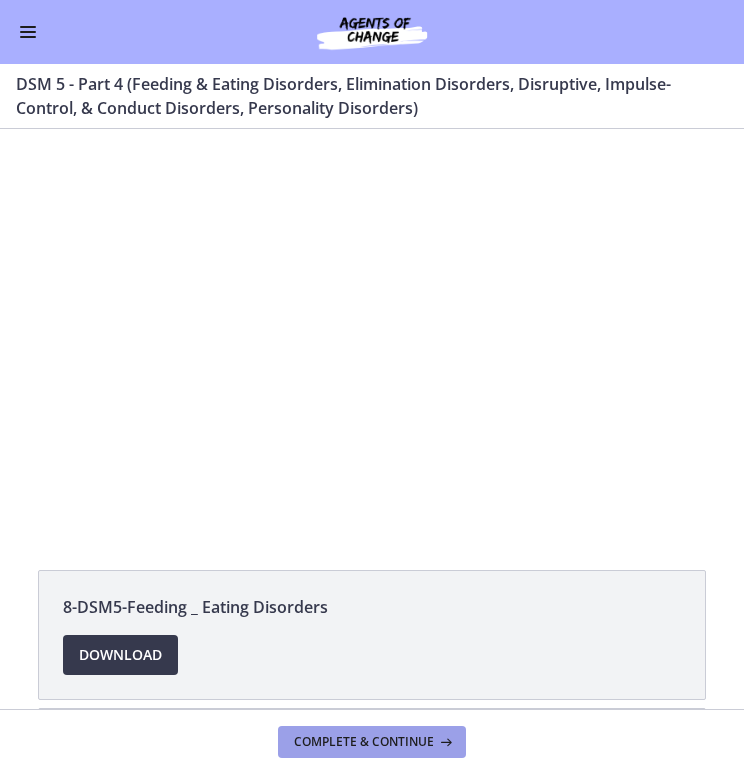 click on "Complete & continue" at bounding box center (364, 742) 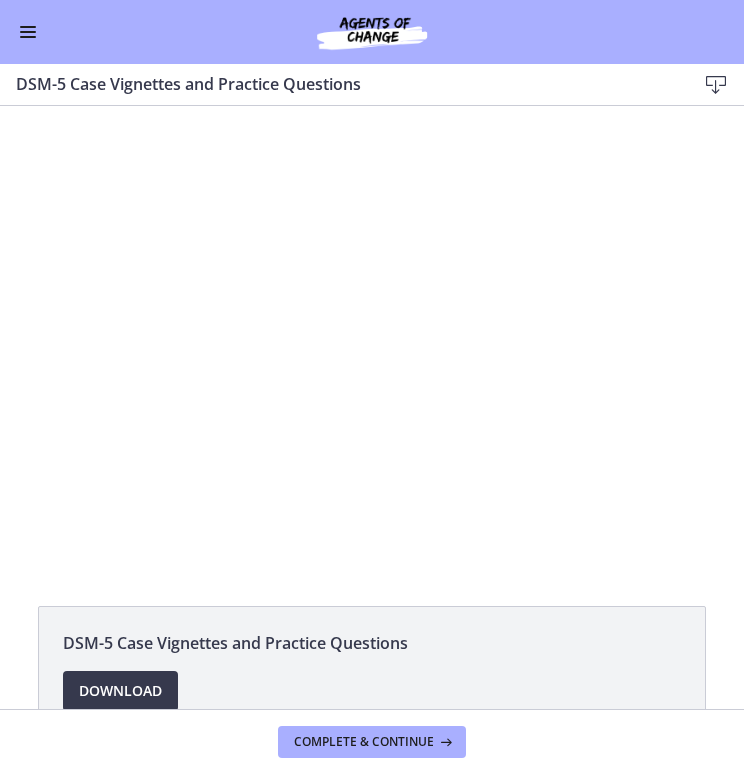 scroll, scrollTop: 0, scrollLeft: 0, axis: both 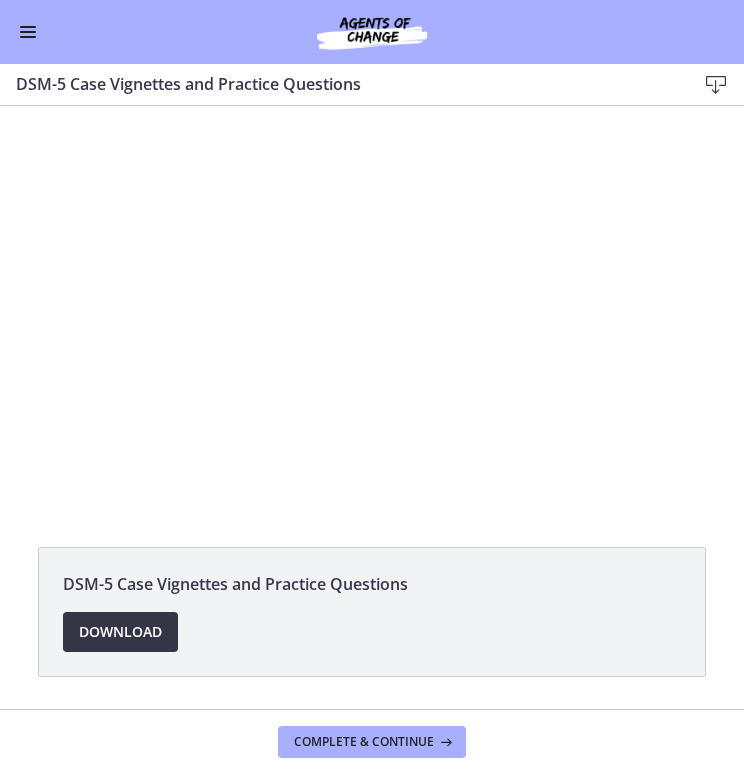 click on "Download
Opens in a new window" at bounding box center (120, 632) 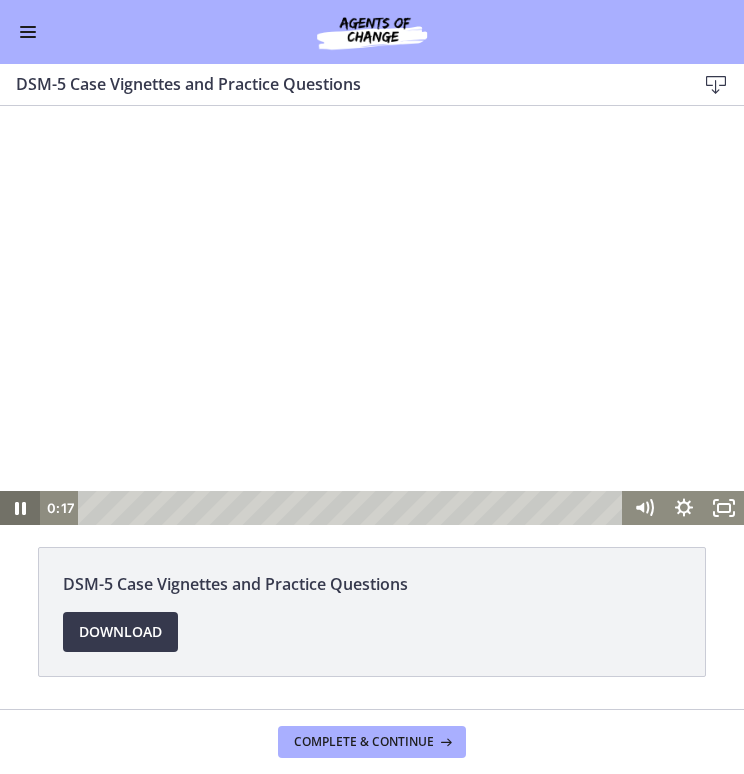 click 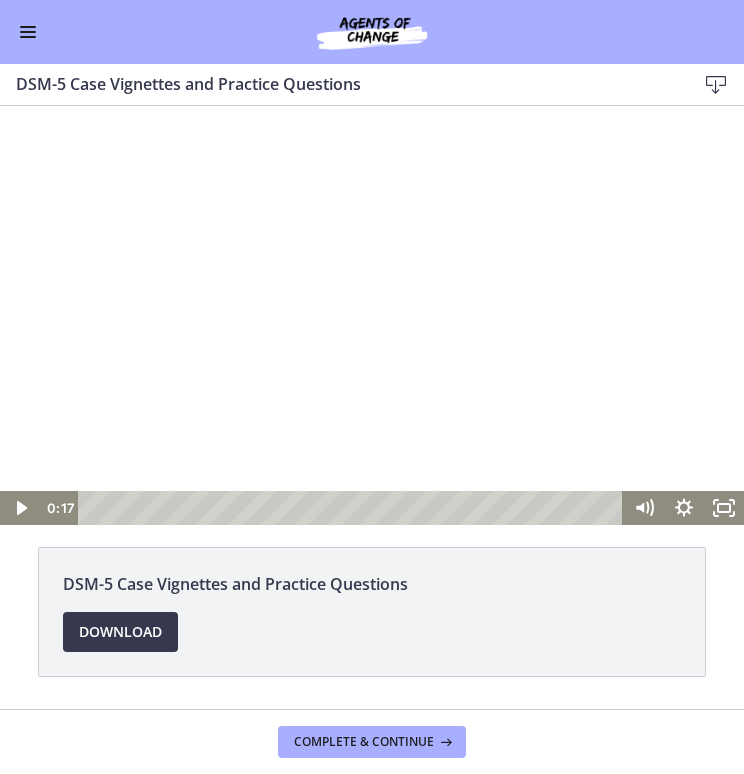 scroll, scrollTop: 0, scrollLeft: 0, axis: both 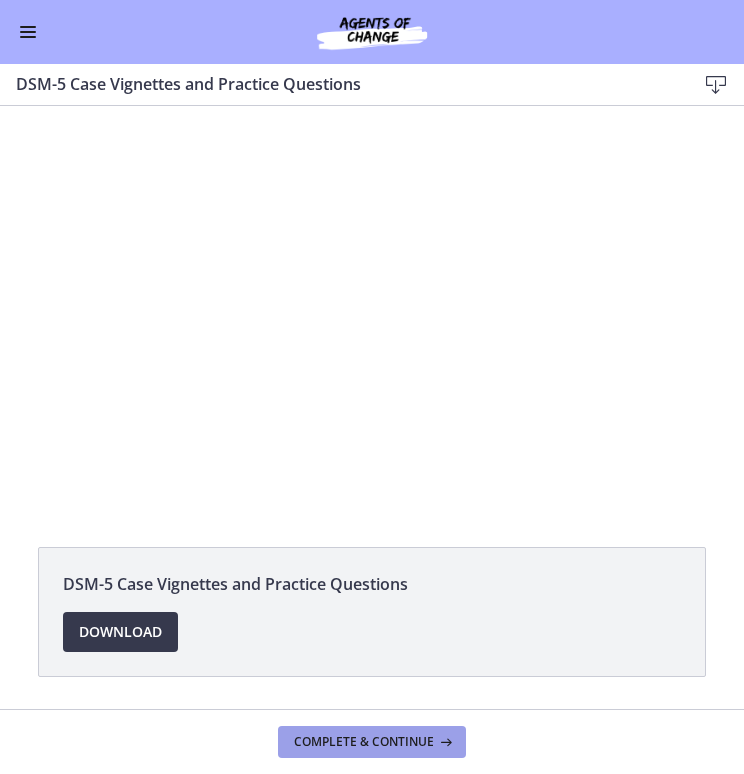 click on "Complete & continue" at bounding box center (372, 742) 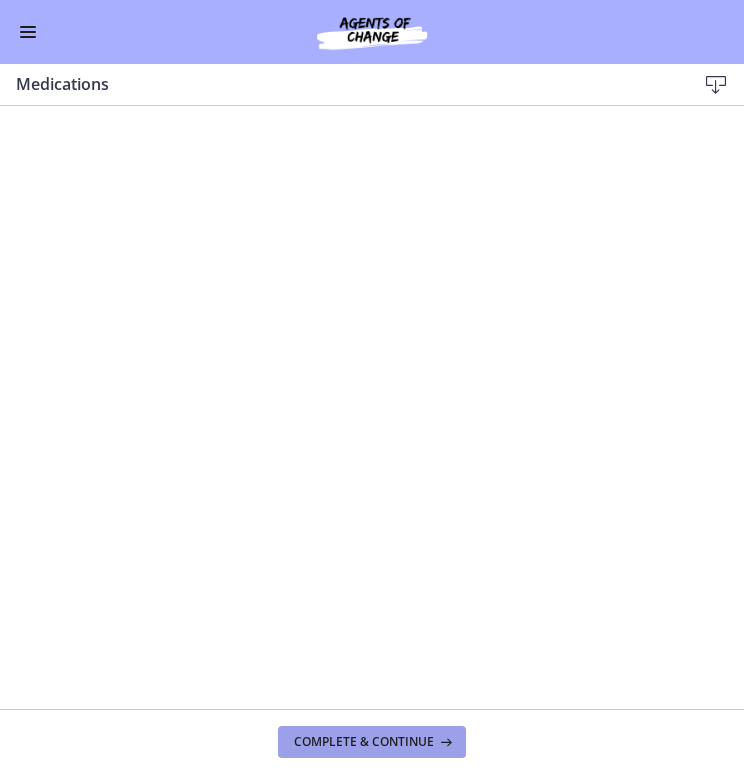 click on "Complete & continue" at bounding box center (364, 742) 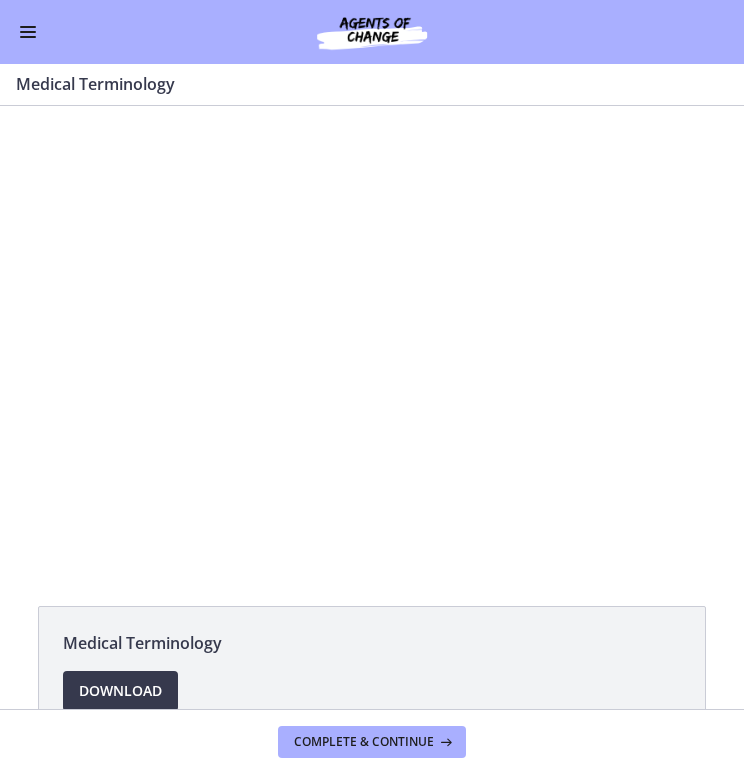 scroll, scrollTop: 0, scrollLeft: 0, axis: both 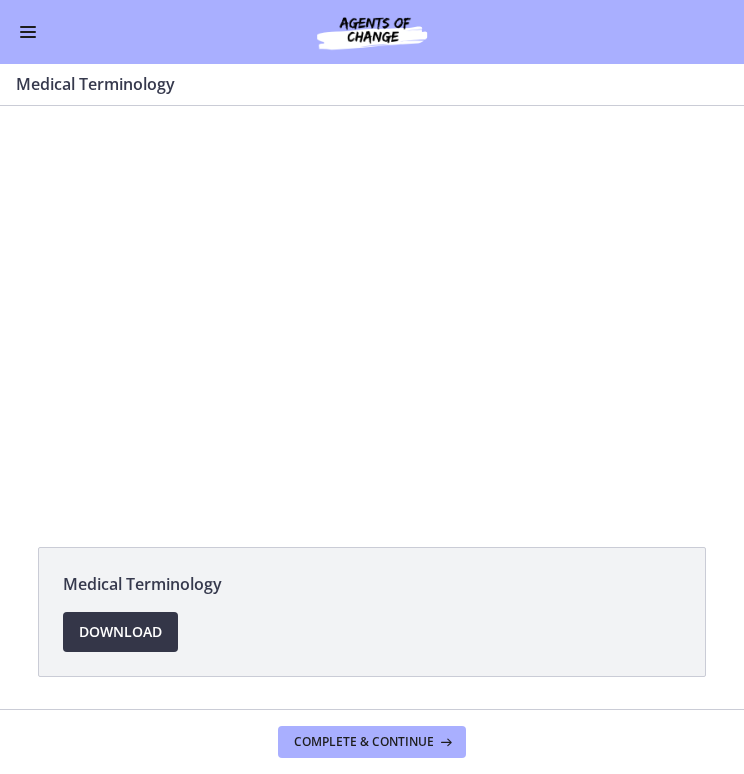 click on "Download
Opens in a new window" at bounding box center [120, 632] 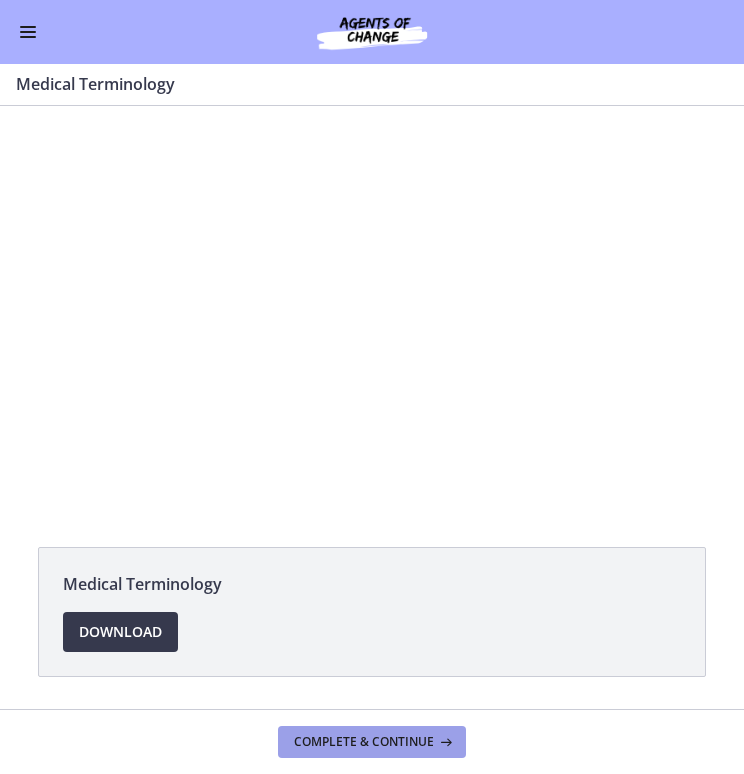 click on "Complete & continue" at bounding box center [372, 742] 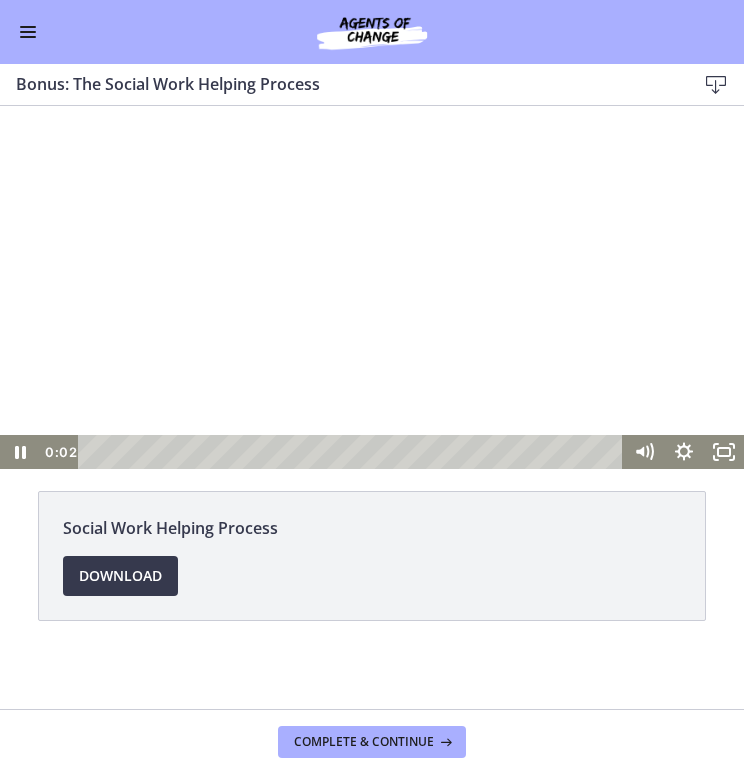 scroll, scrollTop: 0, scrollLeft: 0, axis: both 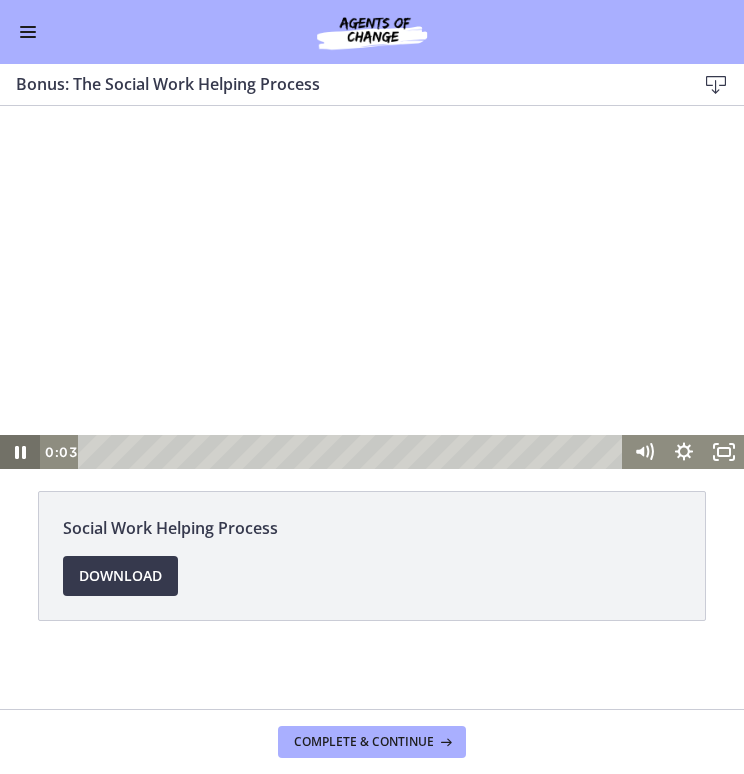 click 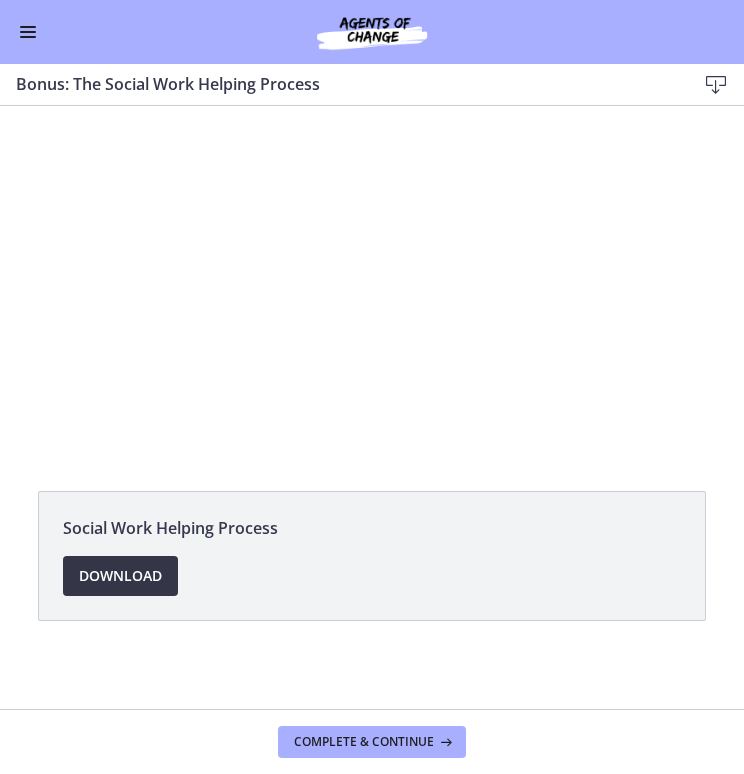 click on "Download
Opens in a new window" at bounding box center [120, 576] 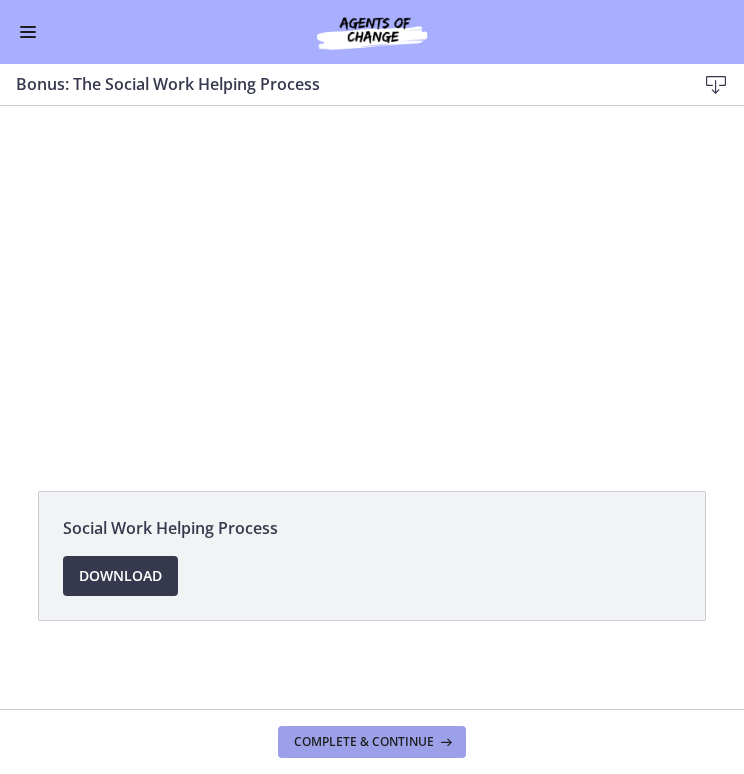 click on "Complete & continue" at bounding box center (372, 742) 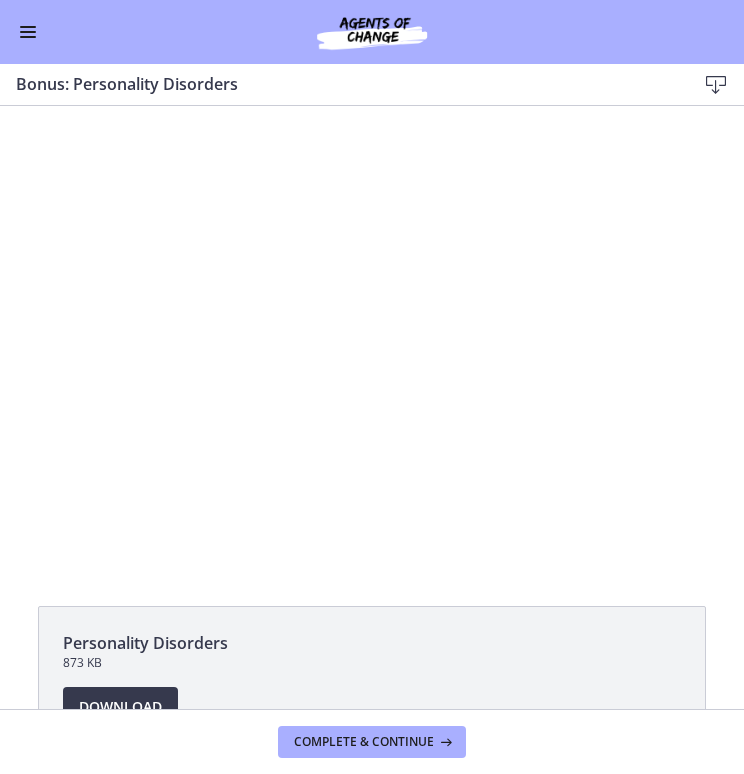scroll, scrollTop: 0, scrollLeft: 0, axis: both 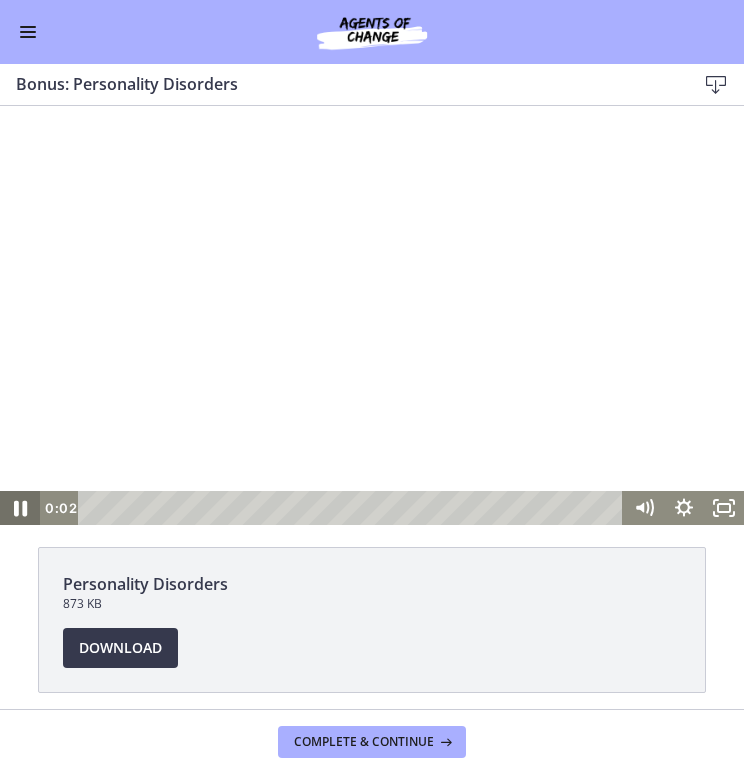 click 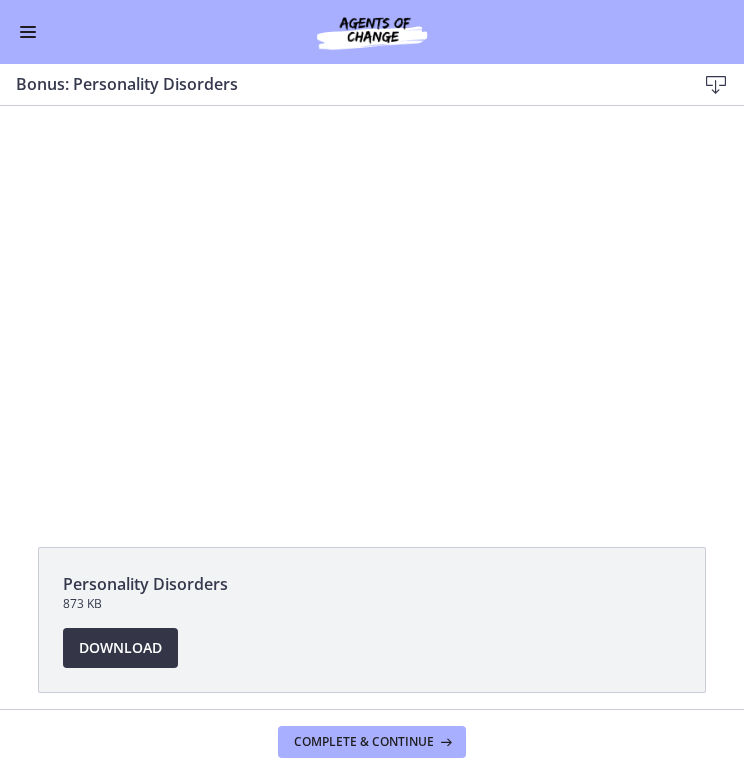 click on "Download
Opens in a new window" at bounding box center [120, 648] 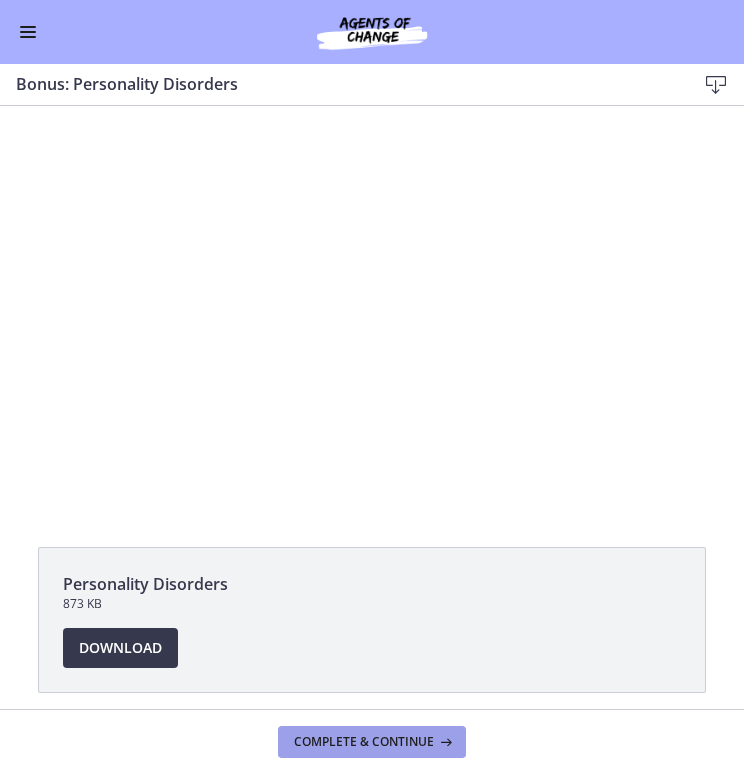 click on "Complete & continue" at bounding box center (364, 742) 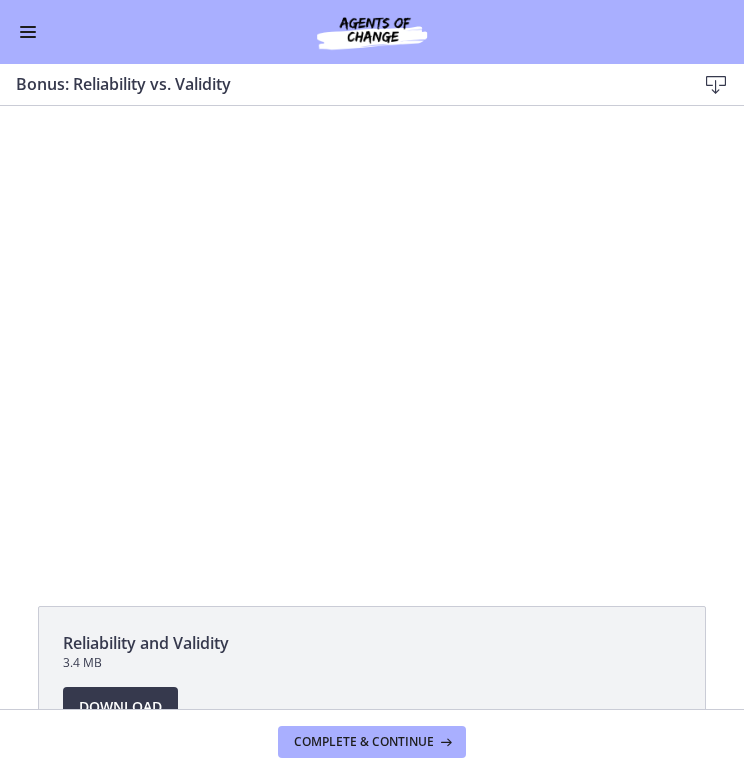 scroll, scrollTop: 0, scrollLeft: 0, axis: both 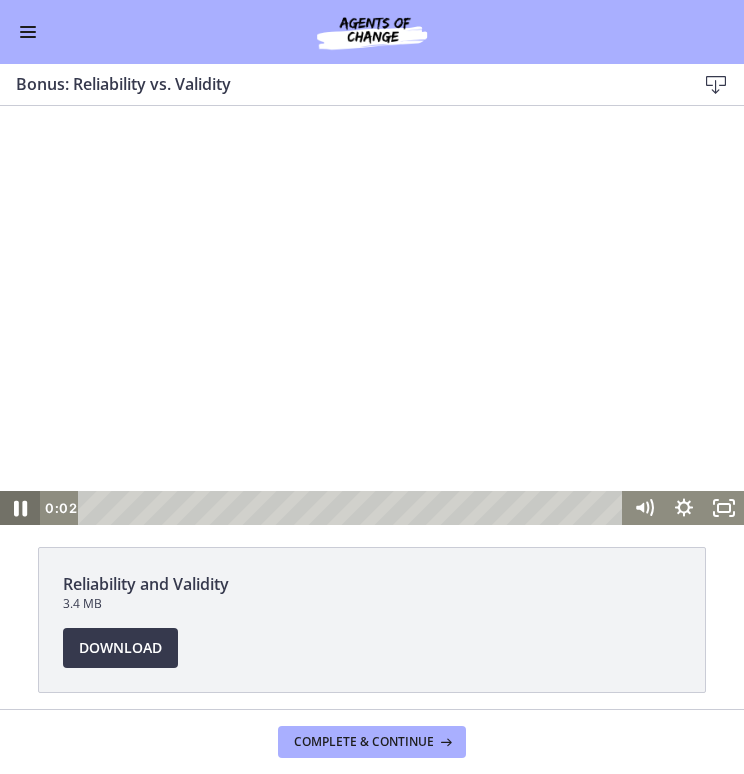 click 